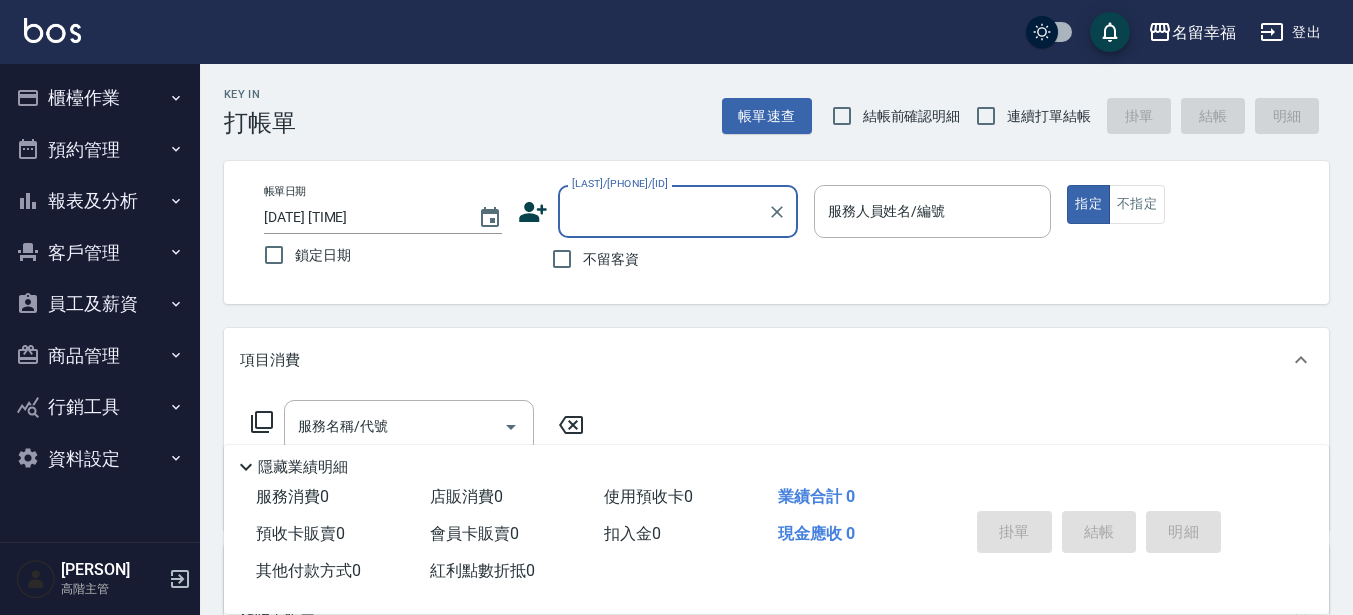 scroll, scrollTop: 0, scrollLeft: 0, axis: both 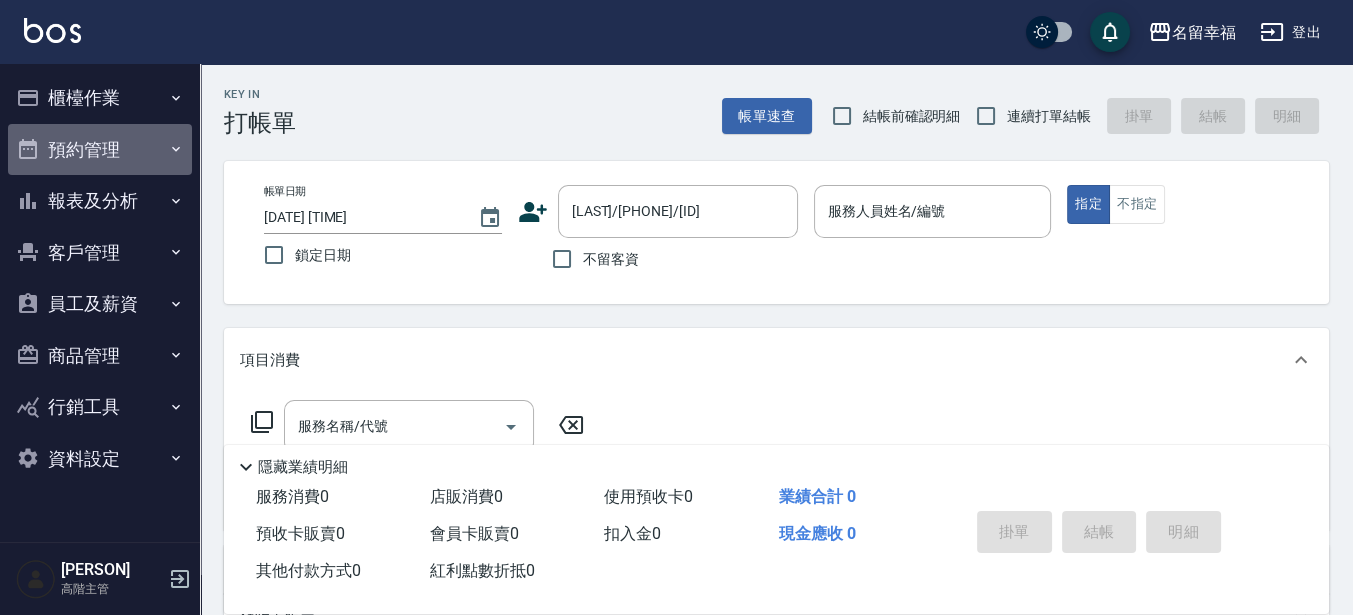 click on "預約管理" at bounding box center [100, 98] 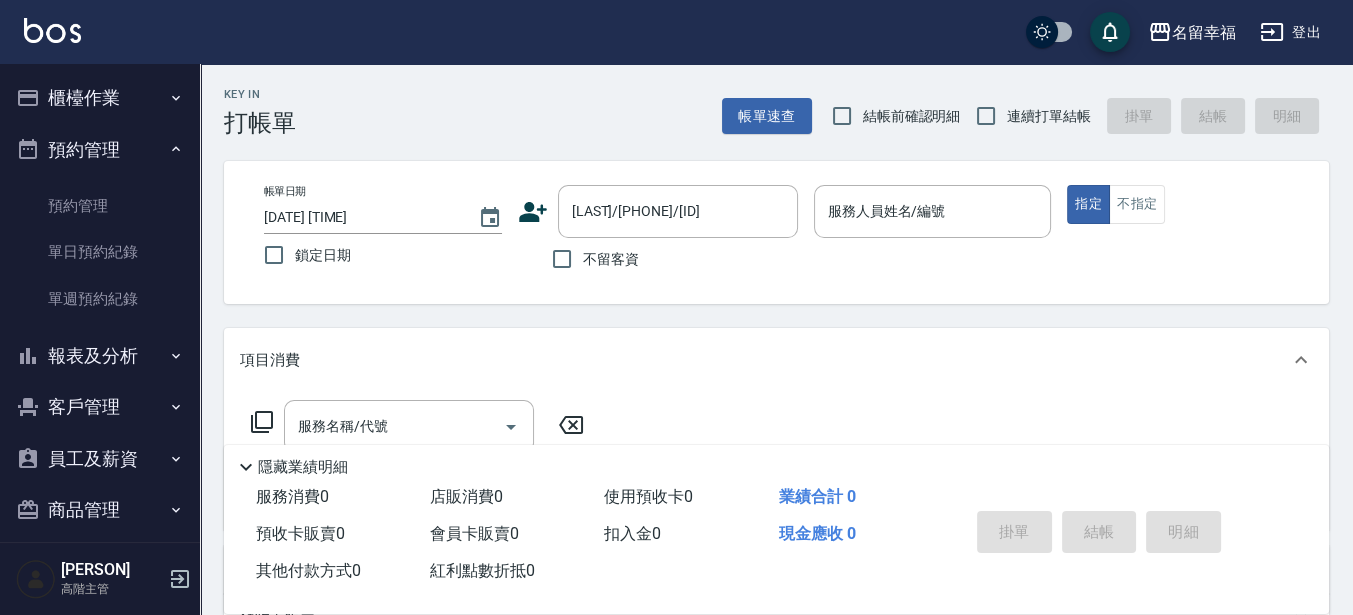 click on "預約管理" at bounding box center [100, 98] 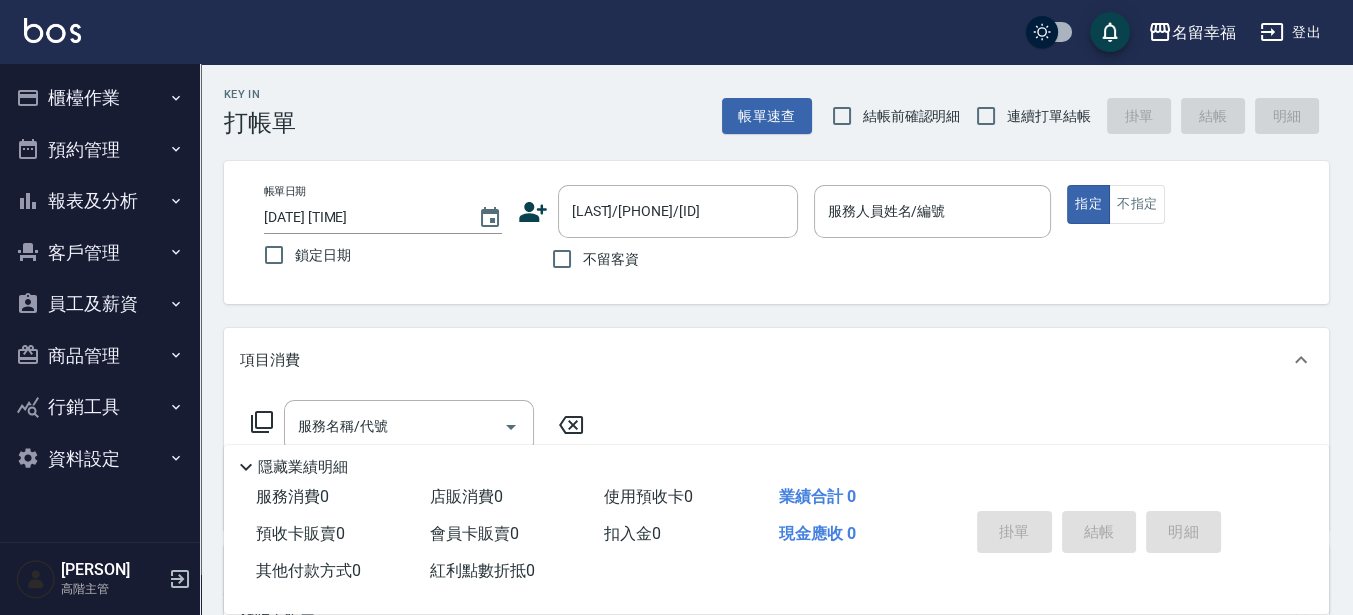 click on "櫃檯作業 打帳單 帳單列表 掛單列表 座位開單 營業儀表板 現金收支登錄 高階收支登錄 材料自購登錄 每日結帳 排班表 現場電腦打卡 掃碼打卡 預約管理 預約管理 單日預約紀錄 單週預約紀錄 報表及分析 報表目錄 消費分析儀表板 店家區間累計表 店家日報表 店家排行榜 互助日報表 互助月報表 互助排行榜 互助點數明細 互助業績報表 全店業績分析表 每日業績分析表 營業統計分析表 營業項目月分析表 設計師業績表 設計師日報表 設計師業績分析表 設計師業績月報表 設計師抽成報表 設計師排行榜 商品銷售排行榜 商品消耗明細 商品進銷貨報表 商品庫存表 商品庫存盤點表 會員卡銷售報表 服務扣項明細表 單一服務項目查詢 店販抽成明細 店販分類抽成明細 顧客入金餘額表 顧客卡券餘額表 每日非現金明細 每日收支明細 收支分類明細表 收支匯款表 費用分析表" at bounding box center [100, 278] 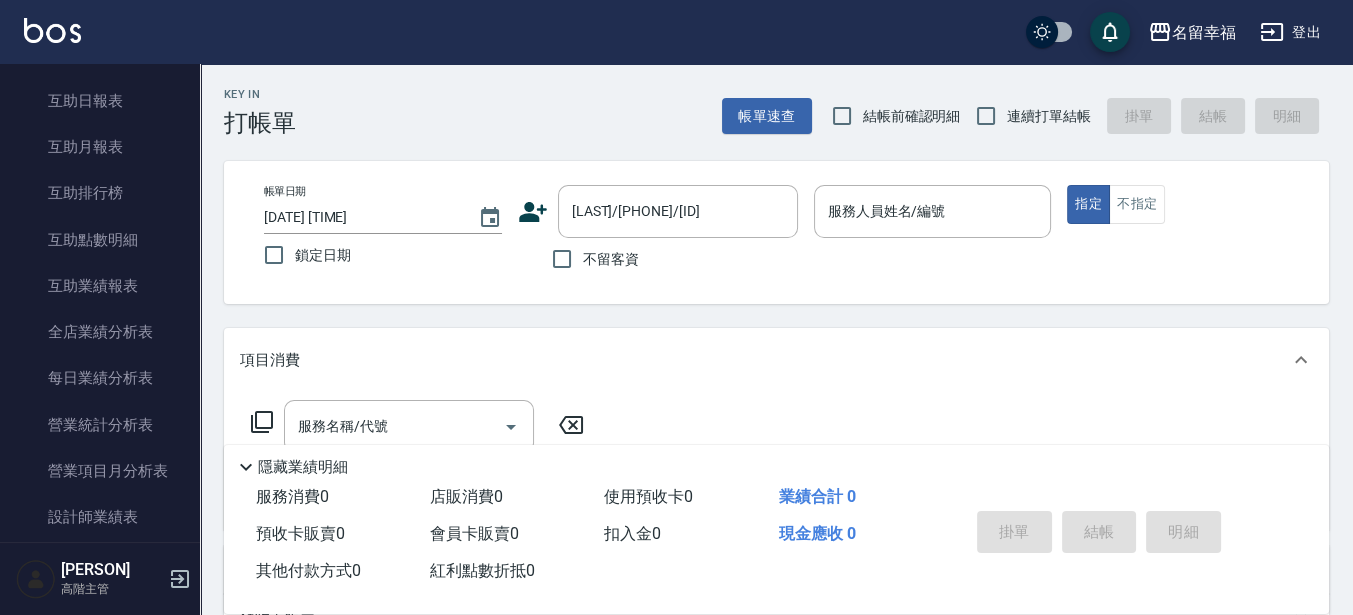 scroll, scrollTop: 638, scrollLeft: 0, axis: vertical 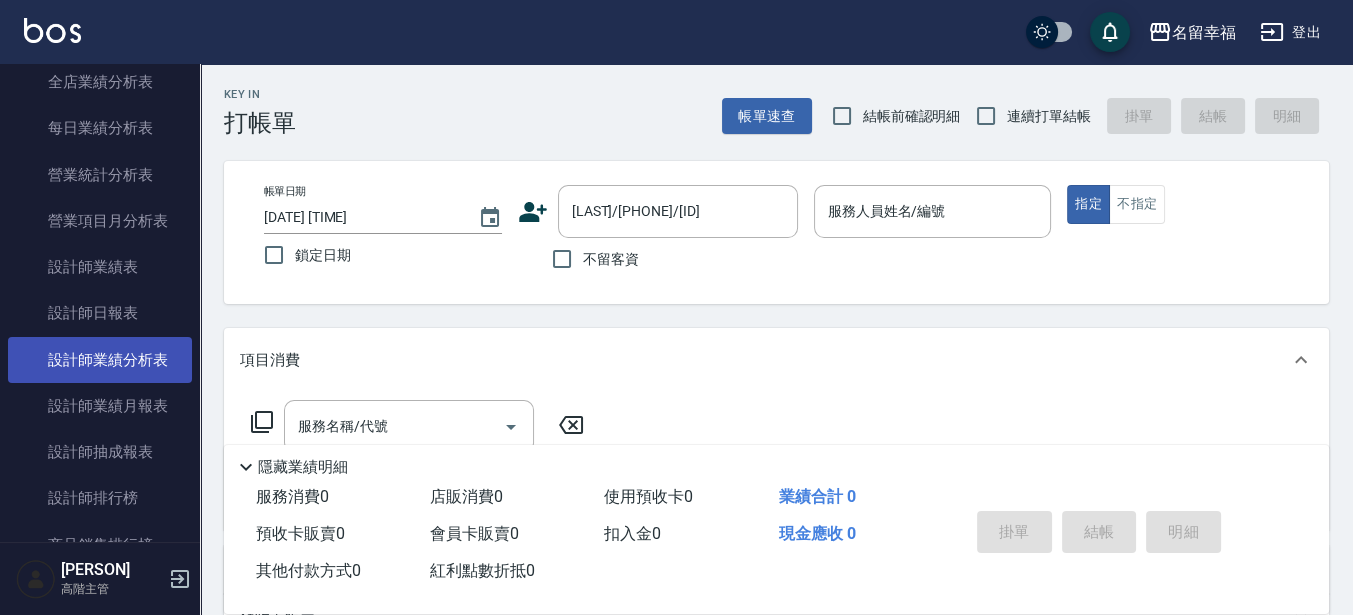 click on "設計師業績分析表" at bounding box center (100, 360) 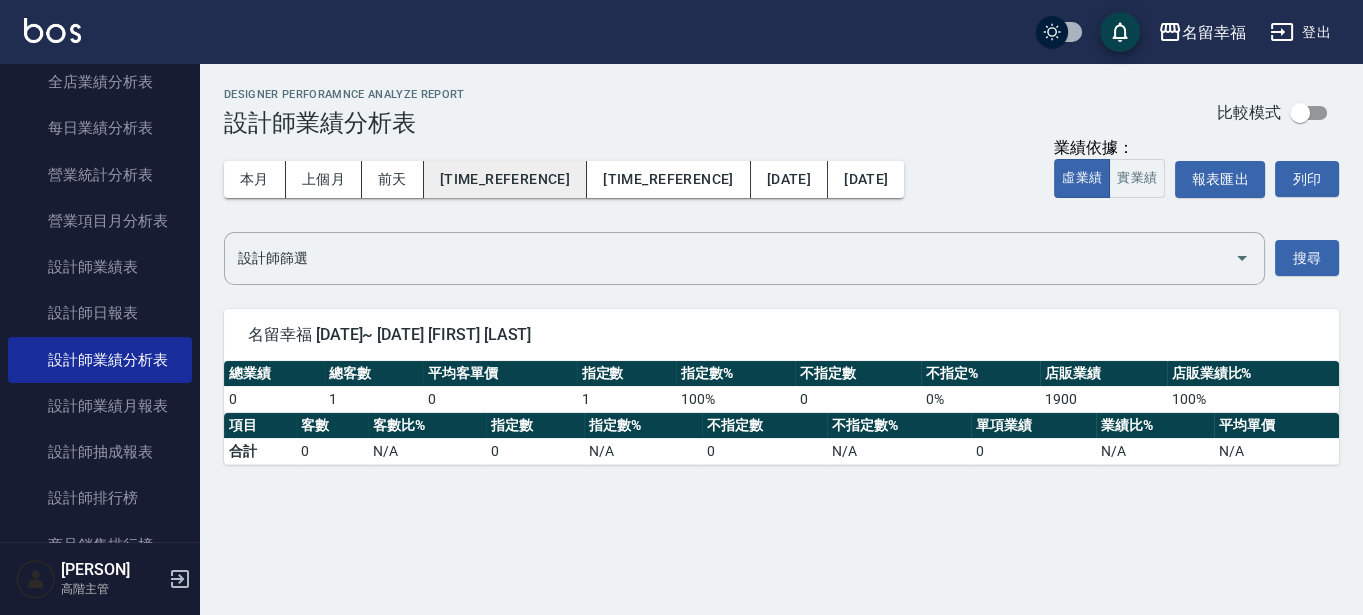 click on "昨天" at bounding box center [505, 179] 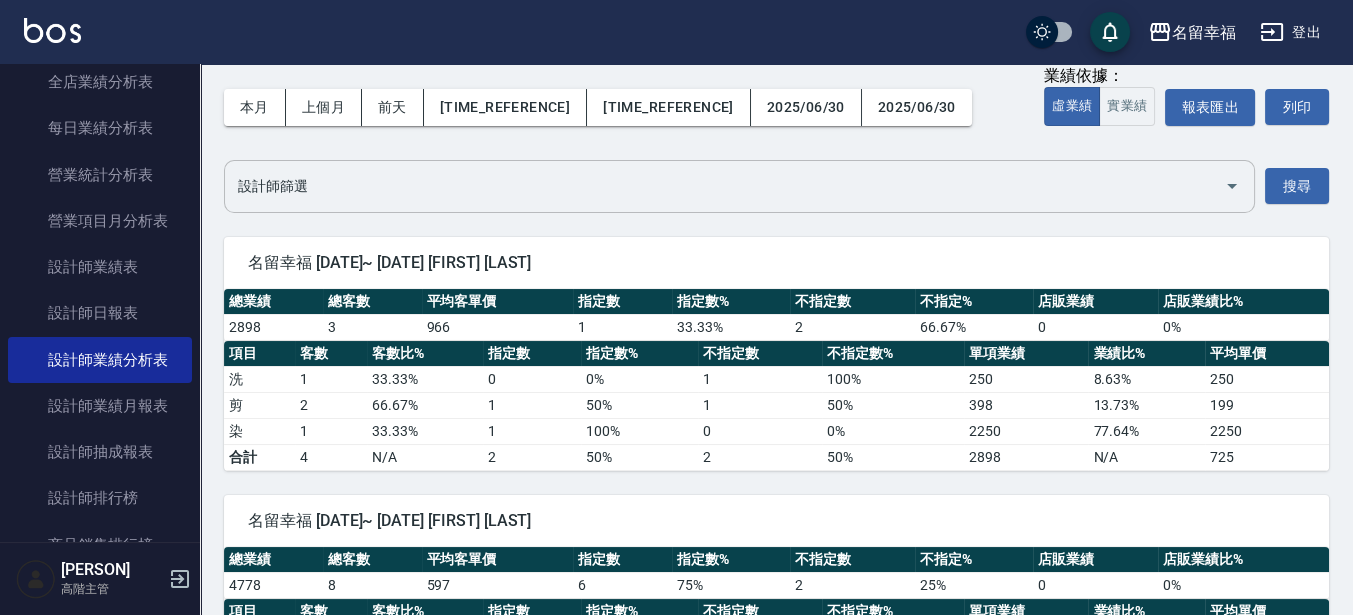 scroll, scrollTop: 0, scrollLeft: 0, axis: both 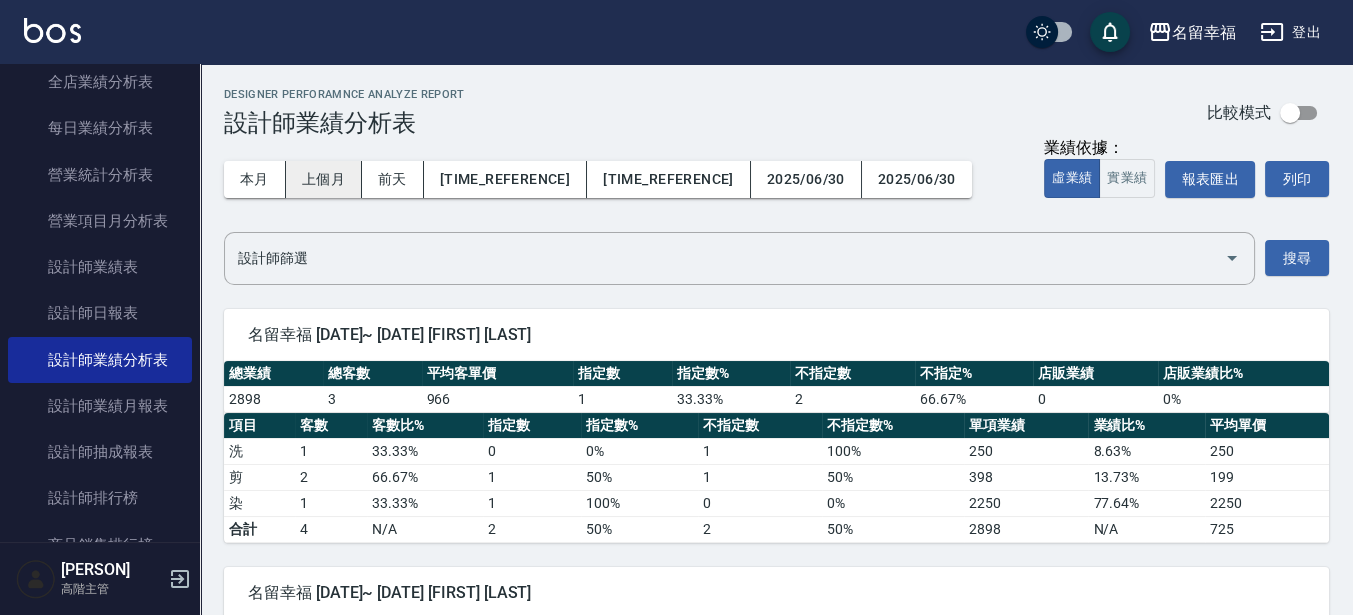 click on "上個月" at bounding box center (324, 179) 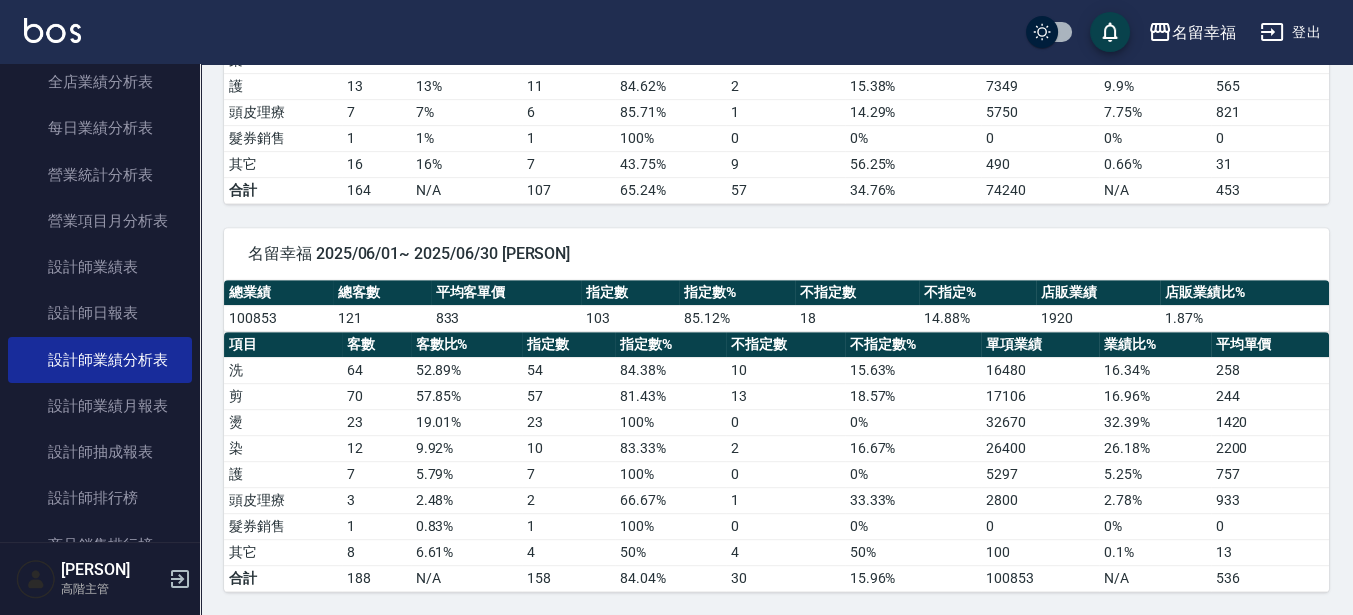 scroll, scrollTop: 1375, scrollLeft: 0, axis: vertical 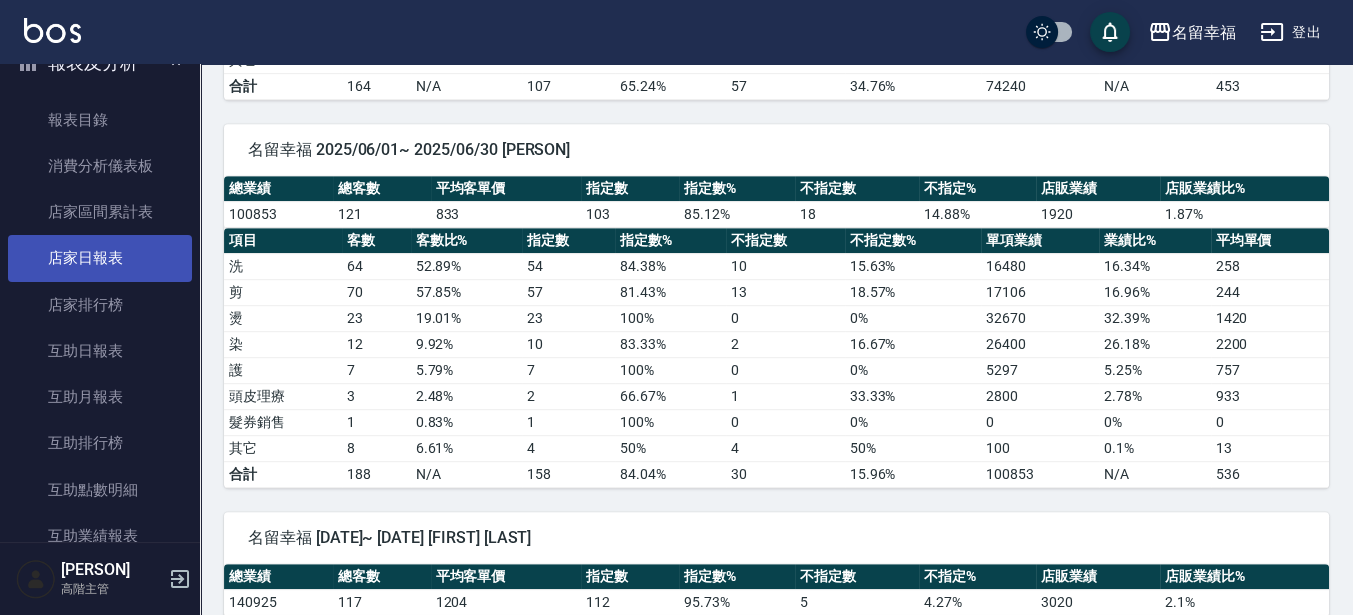 click on "店家日報表" at bounding box center [100, 258] 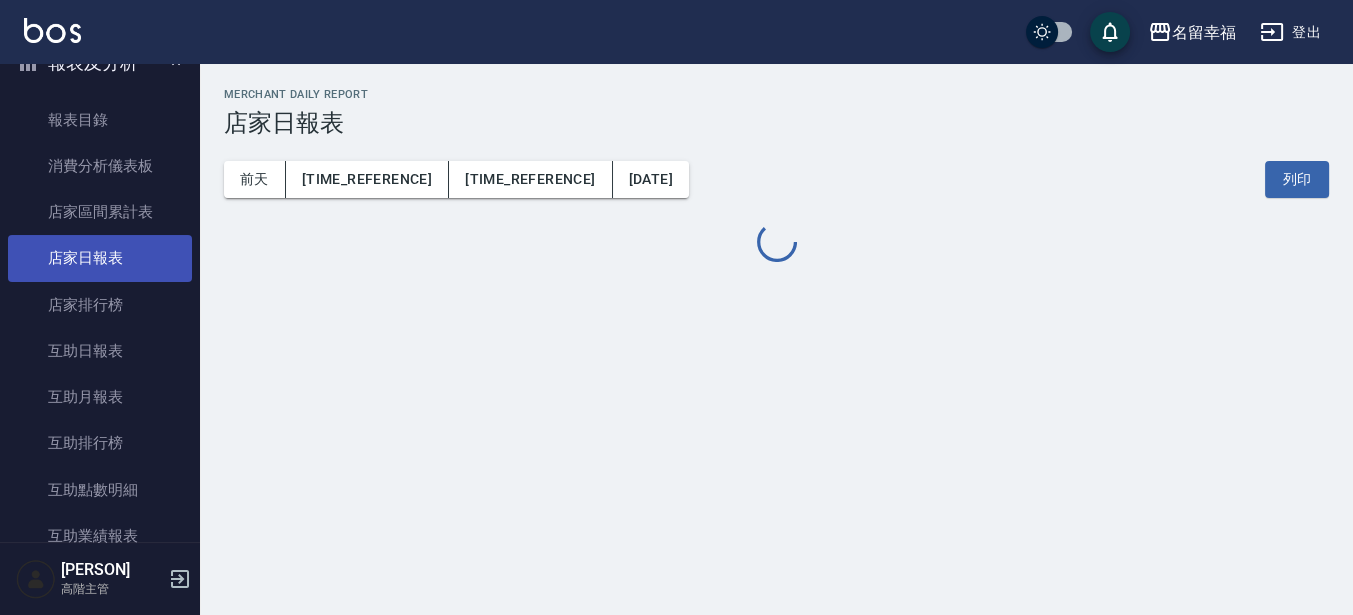 scroll, scrollTop: 0, scrollLeft: 0, axis: both 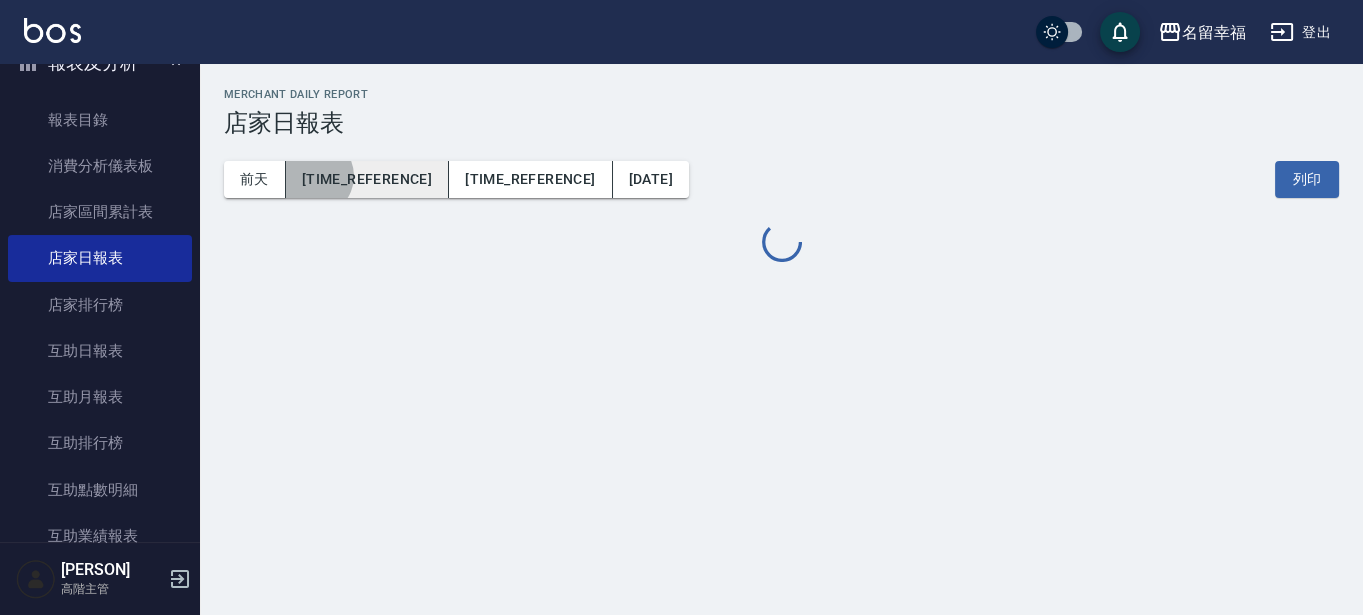 click on "昨天" at bounding box center (367, 179) 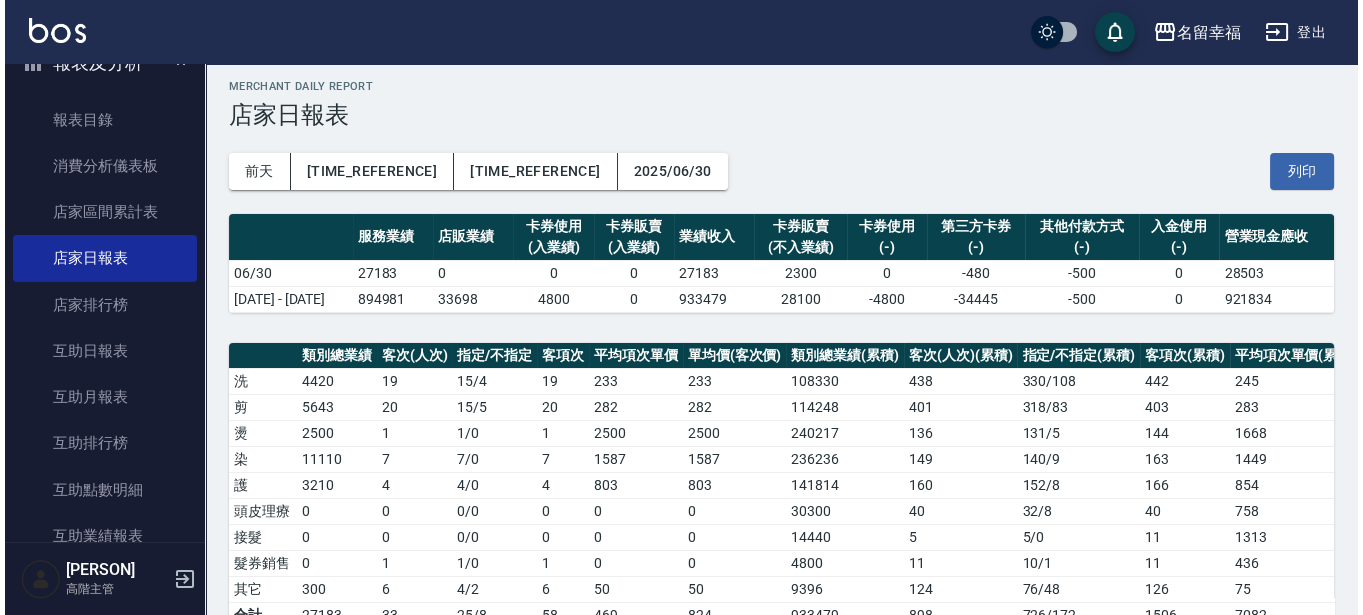 scroll, scrollTop: 0, scrollLeft: 0, axis: both 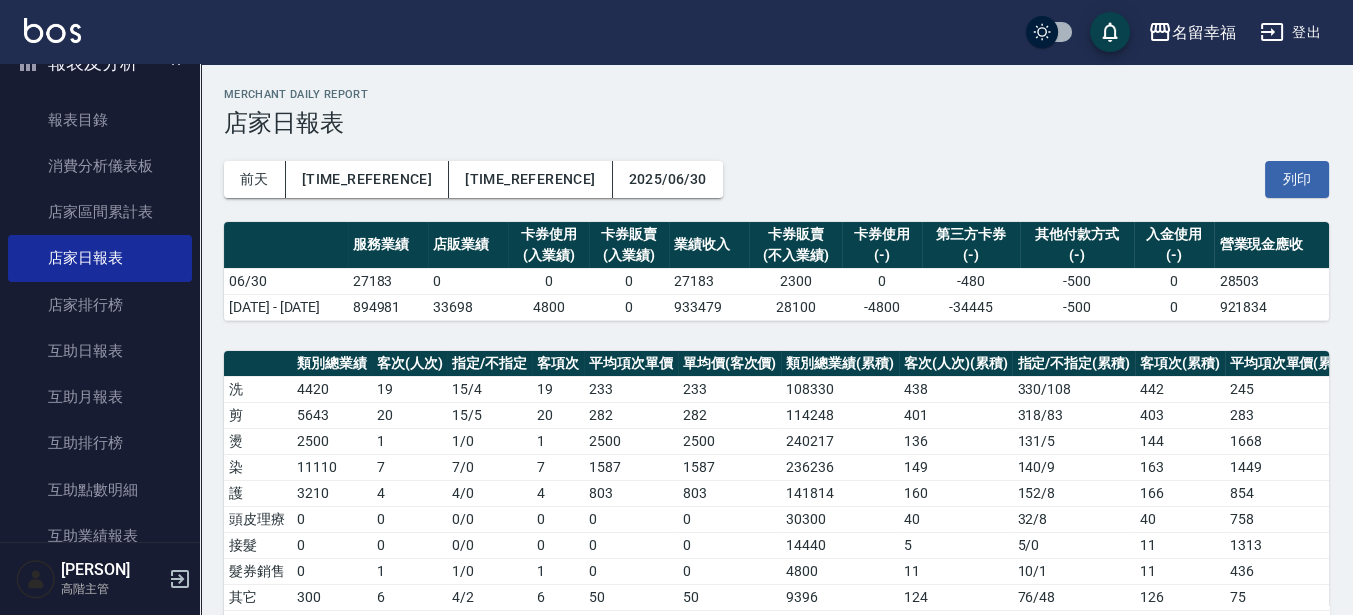 click at bounding box center [1272, 32] 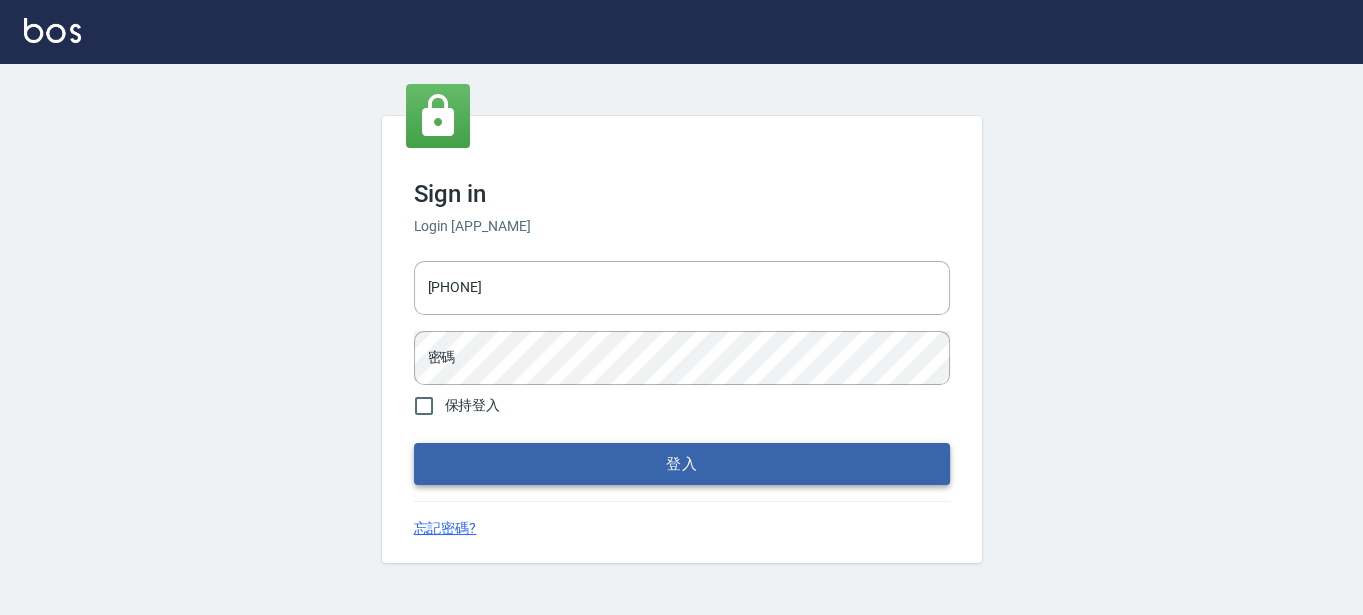 type on "0289832082" 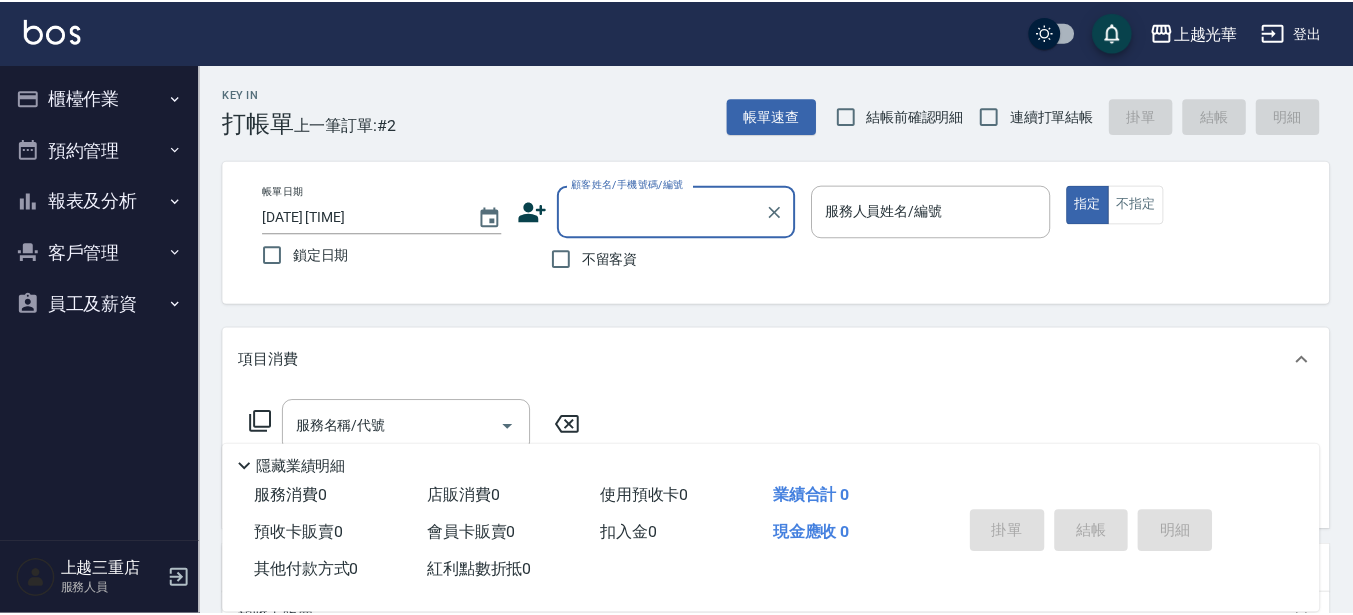 scroll, scrollTop: 0, scrollLeft: 0, axis: both 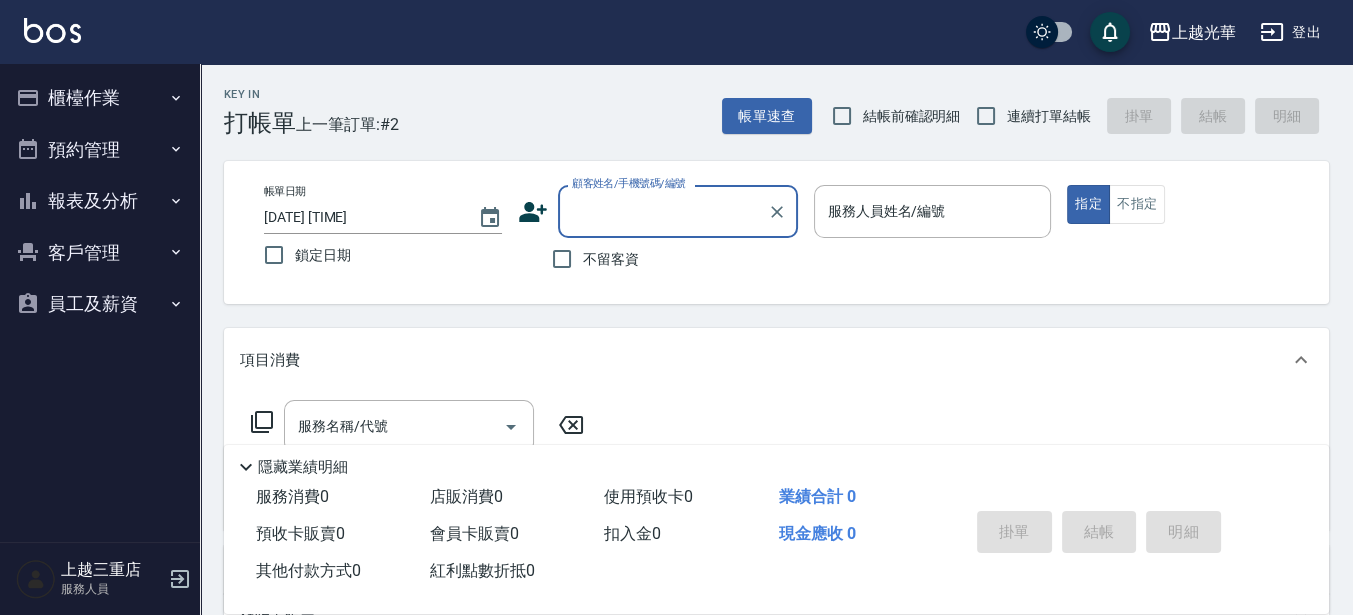 click on "報表及分析" at bounding box center [100, 98] 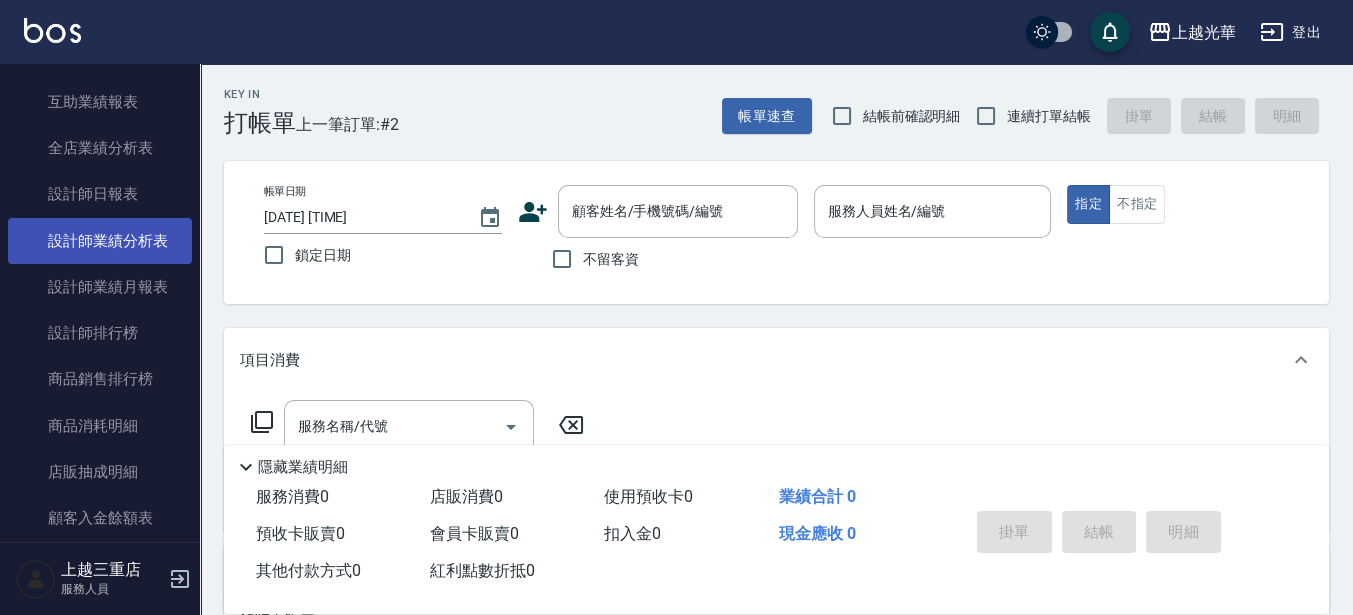 scroll, scrollTop: 375, scrollLeft: 0, axis: vertical 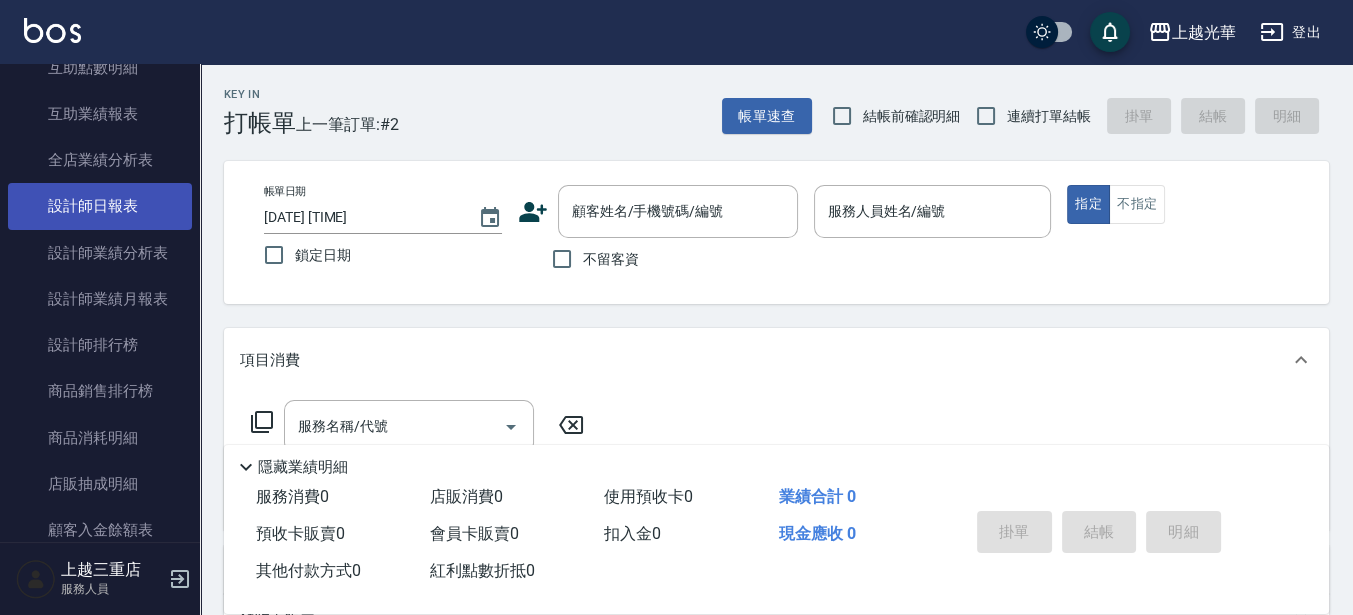 click on "設計師日報表" at bounding box center [100, 206] 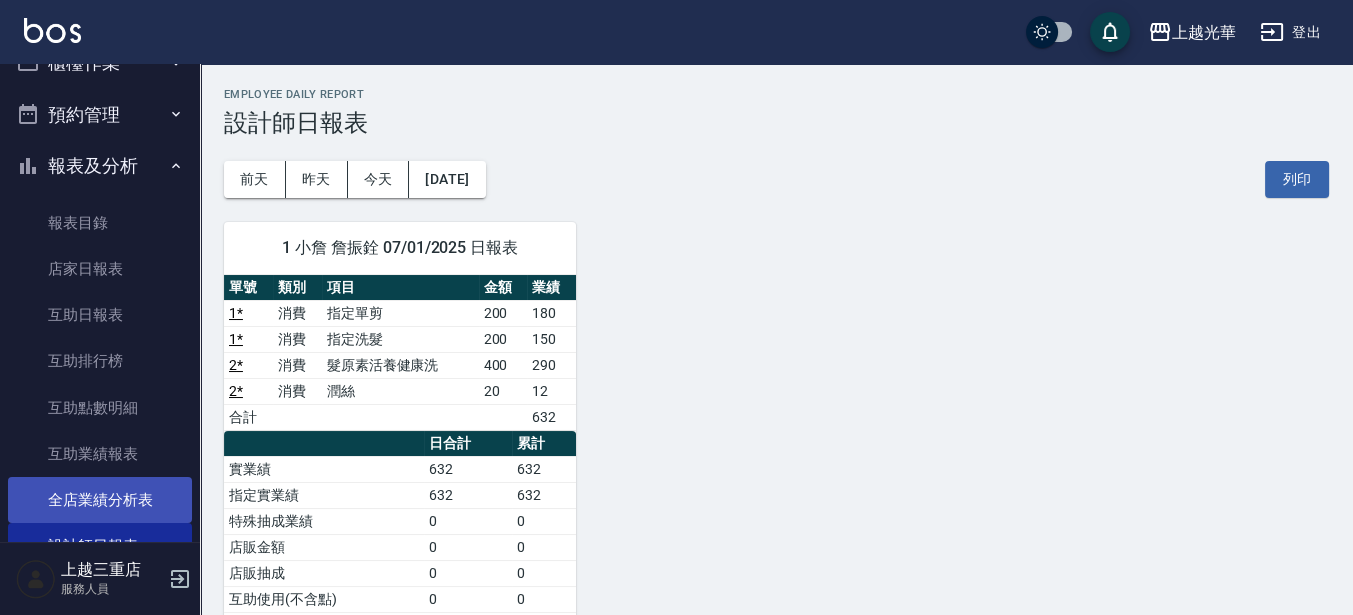 scroll, scrollTop: 0, scrollLeft: 0, axis: both 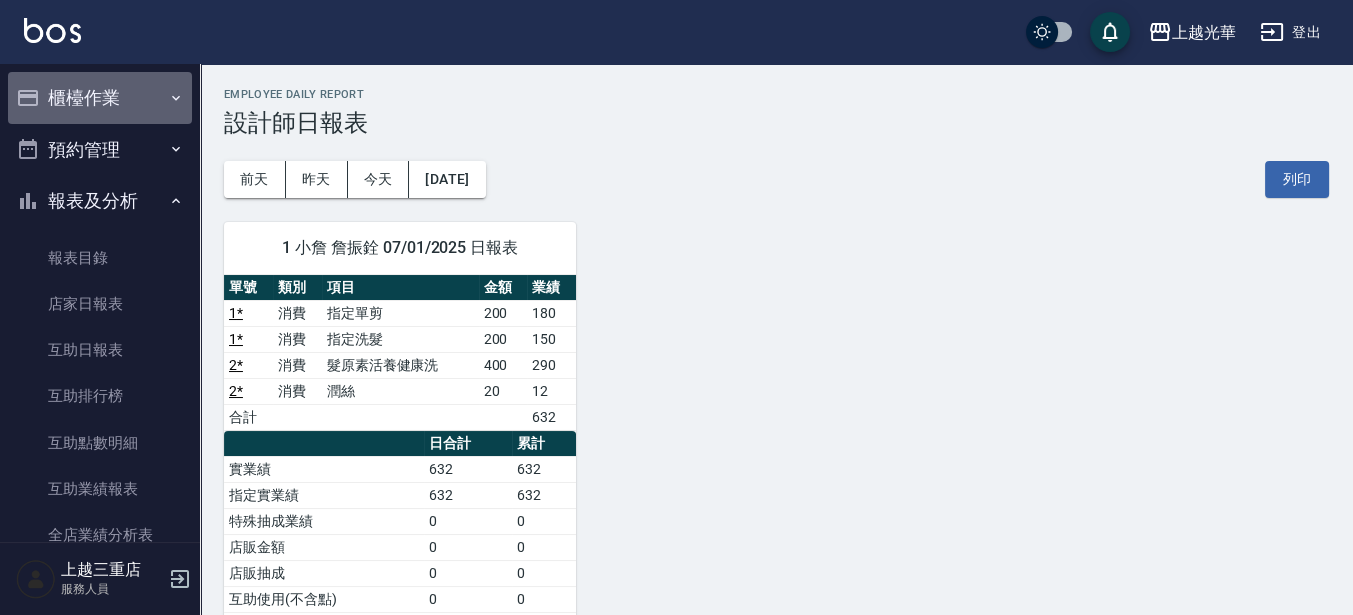 click on "櫃檯作業" at bounding box center [100, 98] 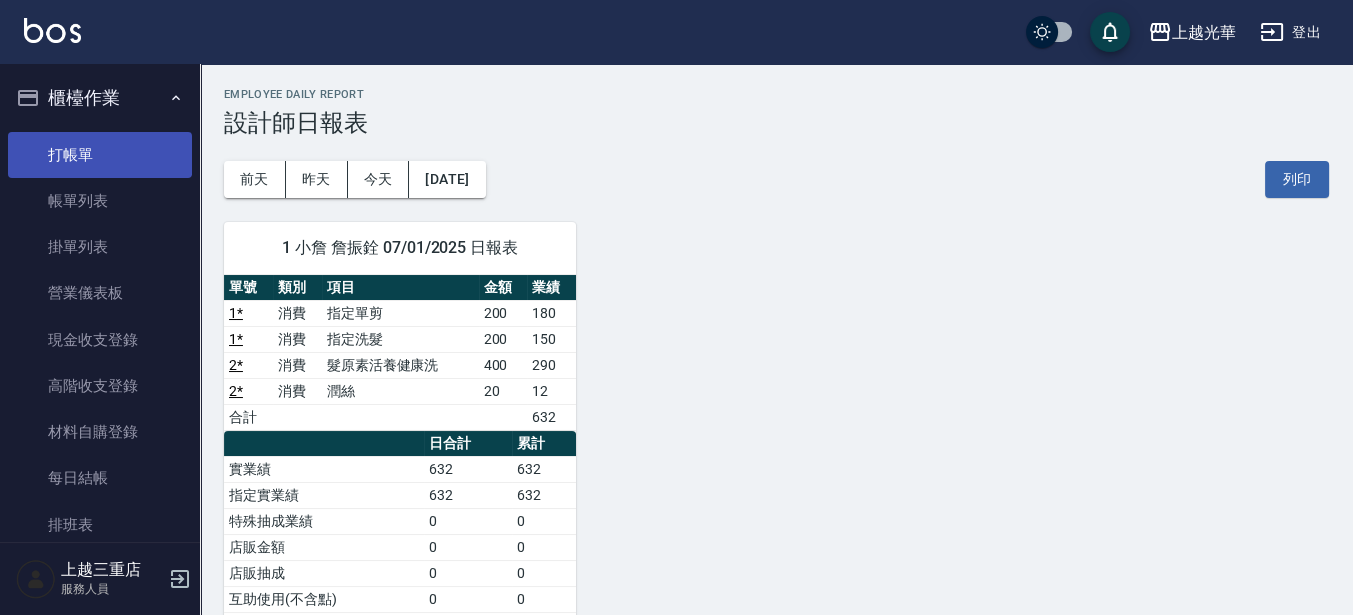 click on "打帳單" at bounding box center (100, 155) 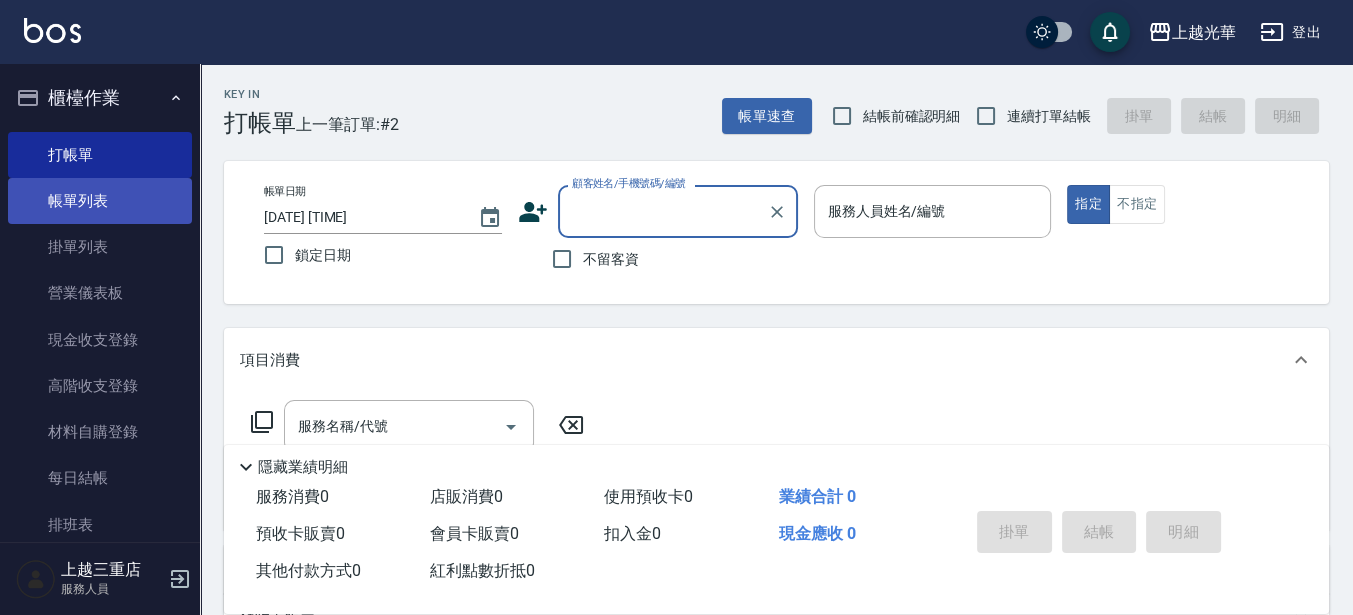 click on "帳單列表" at bounding box center [100, 201] 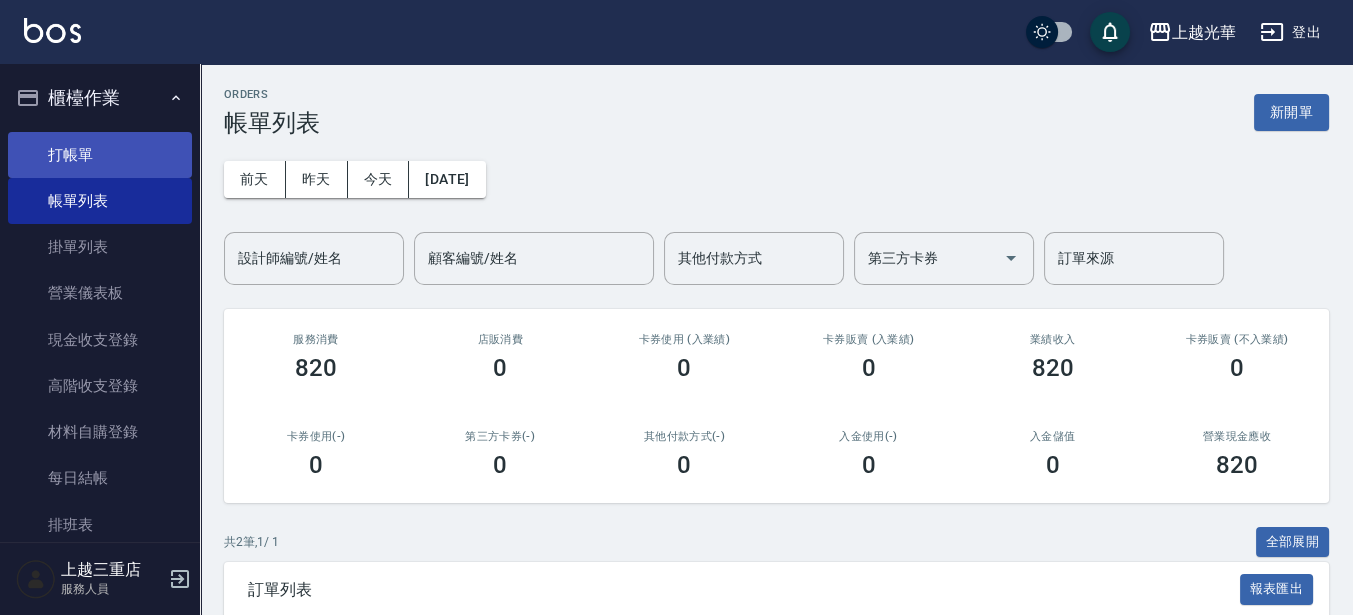 click on "打帳單" at bounding box center (100, 155) 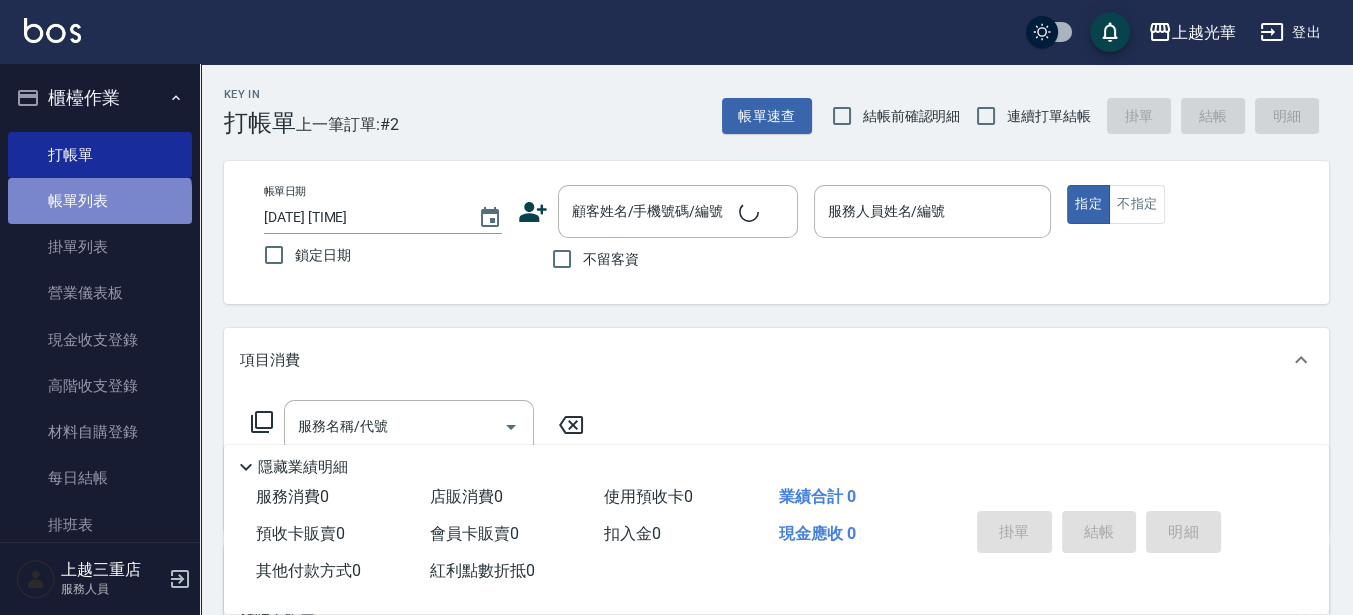 click on "帳單列表" at bounding box center (100, 201) 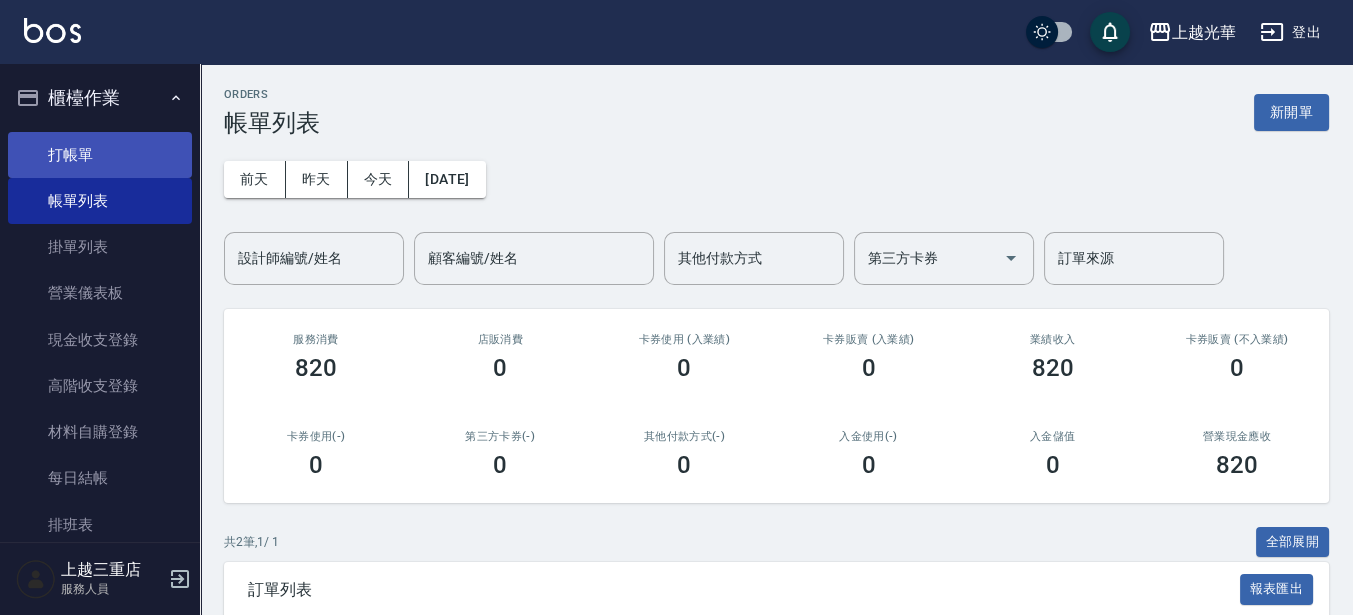 click on "打帳單" at bounding box center (100, 155) 